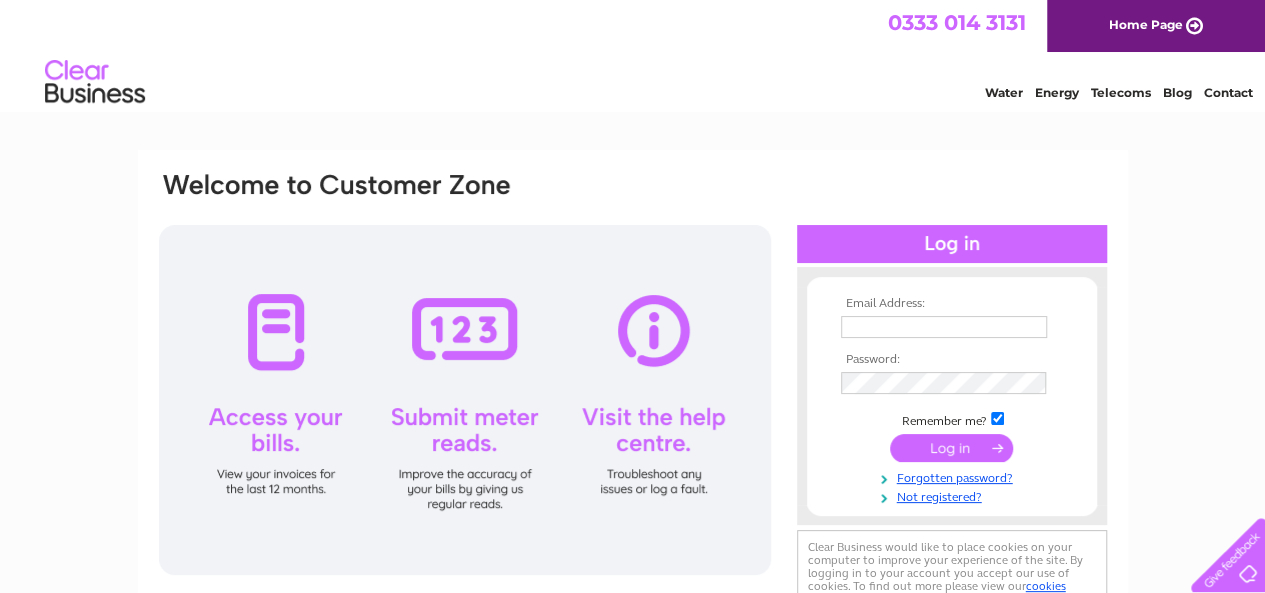 scroll, scrollTop: 0, scrollLeft: 0, axis: both 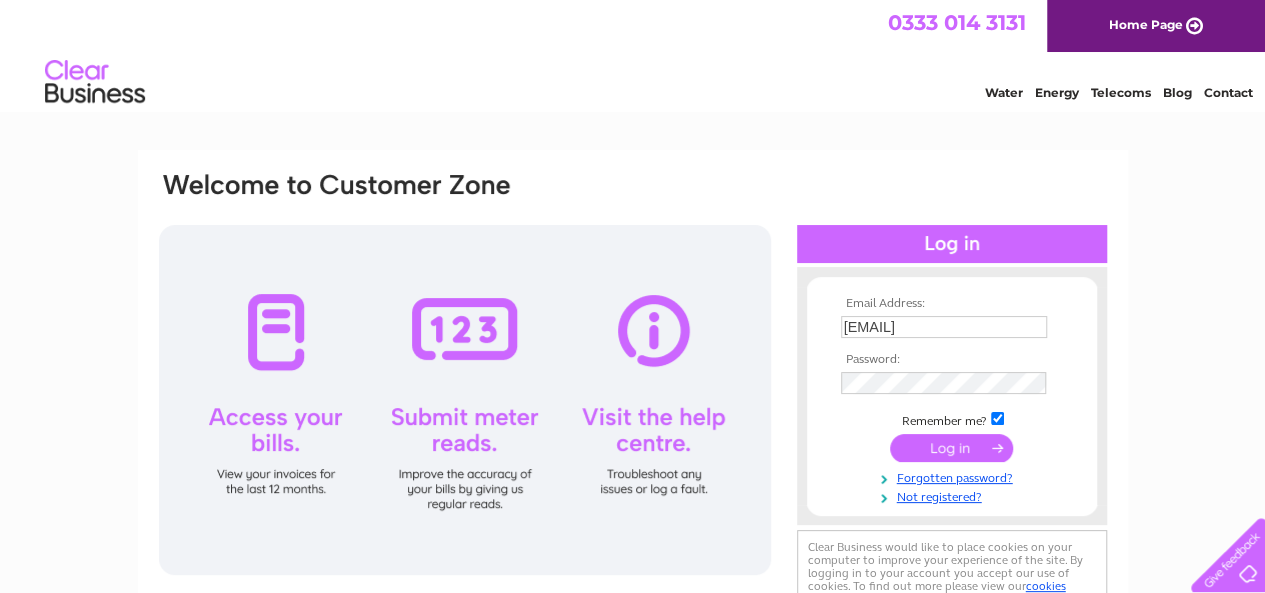 click at bounding box center (951, 448) 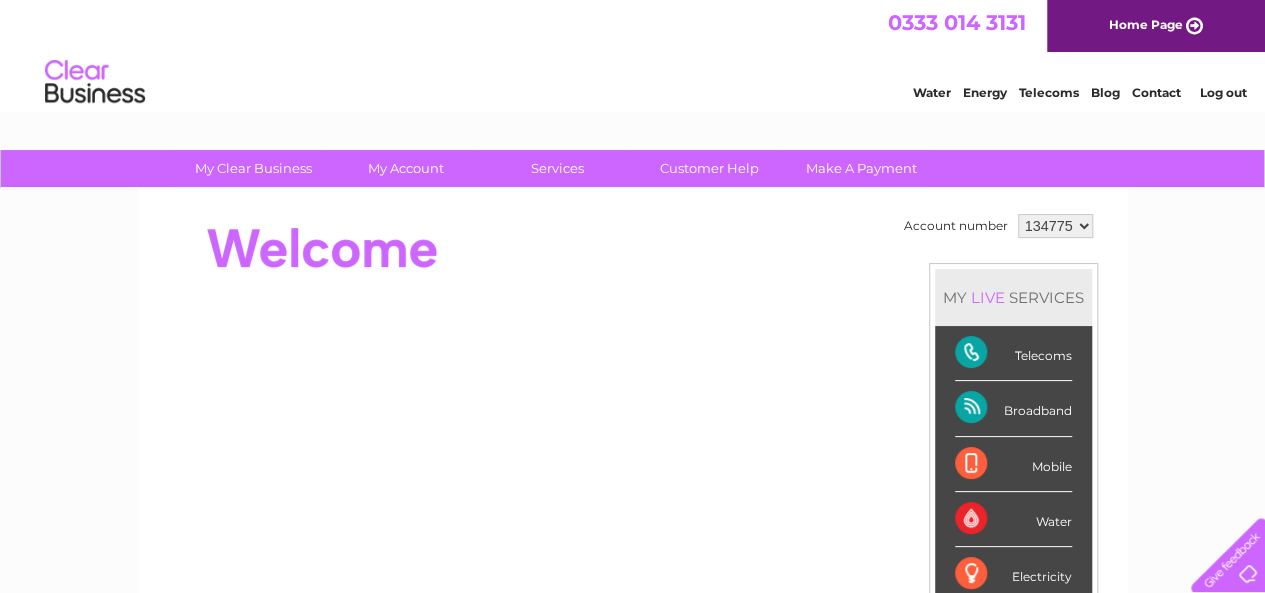 scroll, scrollTop: 0, scrollLeft: 0, axis: both 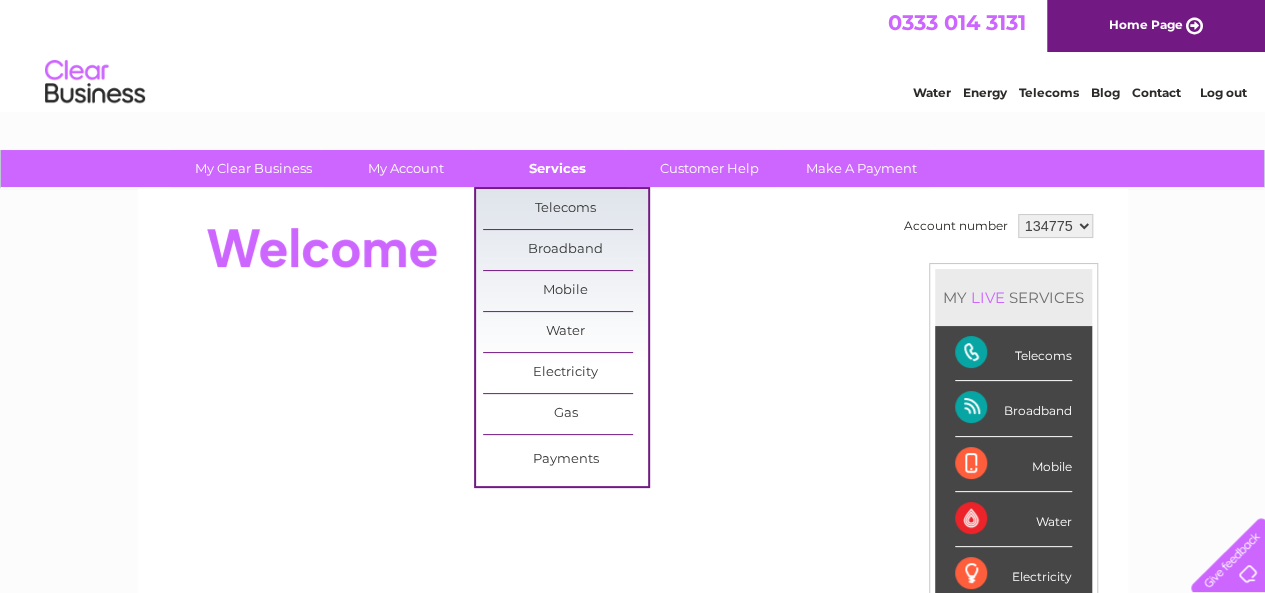 click on "Services" at bounding box center [557, 168] 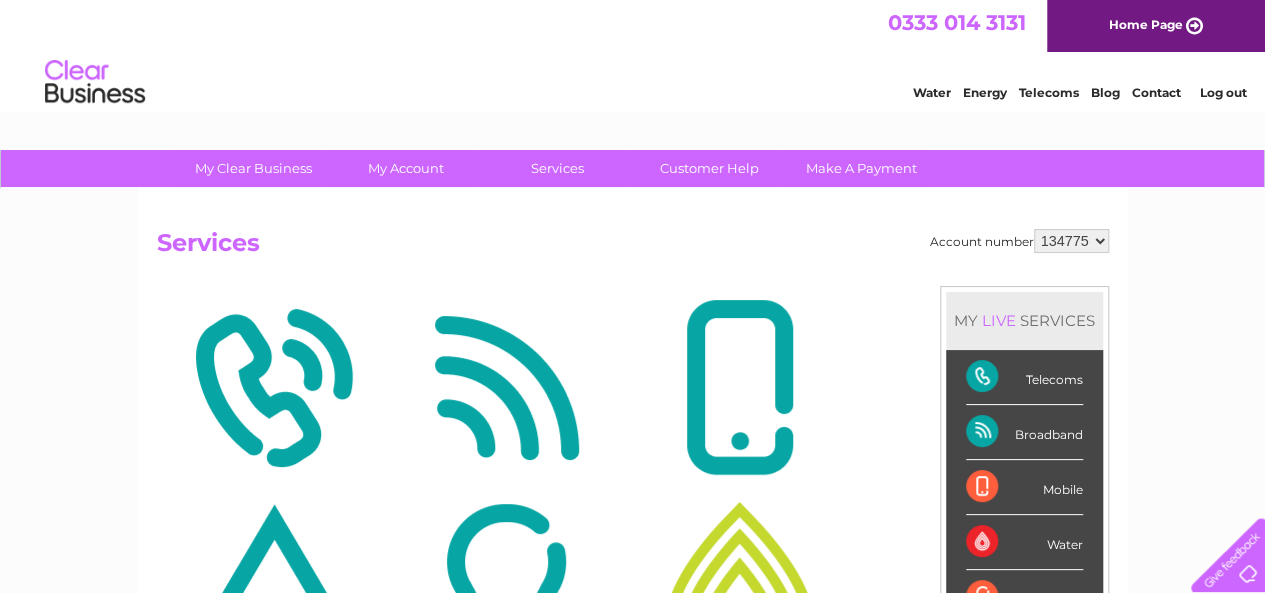 scroll, scrollTop: 0, scrollLeft: 0, axis: both 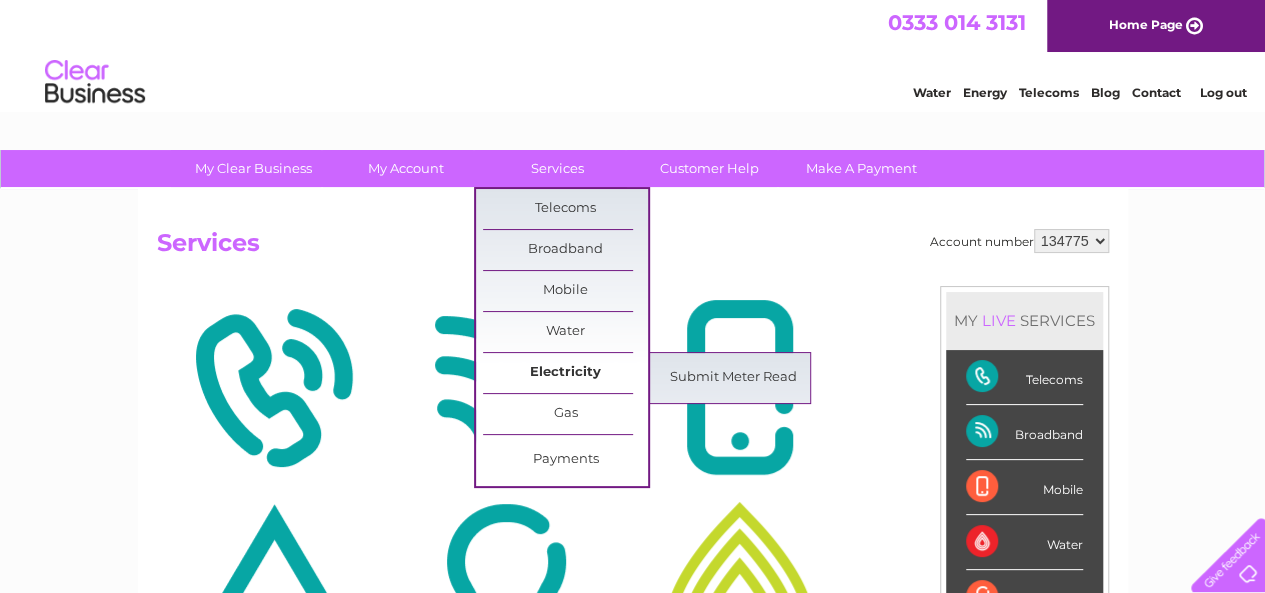 click on "Electricity" at bounding box center [565, 373] 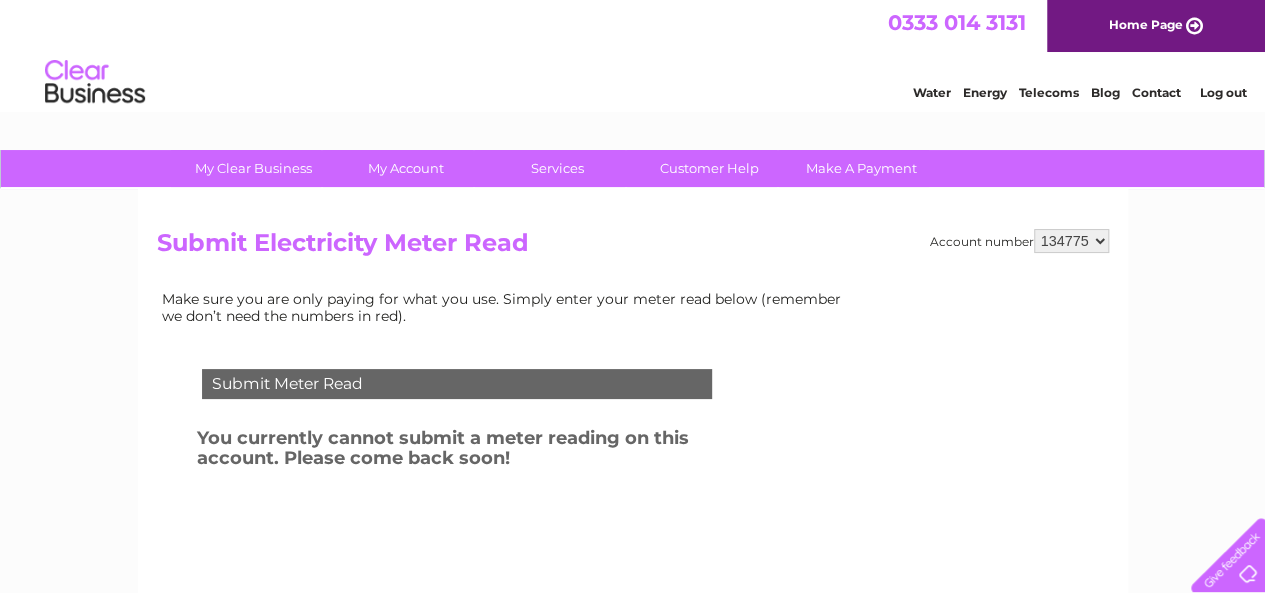 scroll, scrollTop: 0, scrollLeft: 0, axis: both 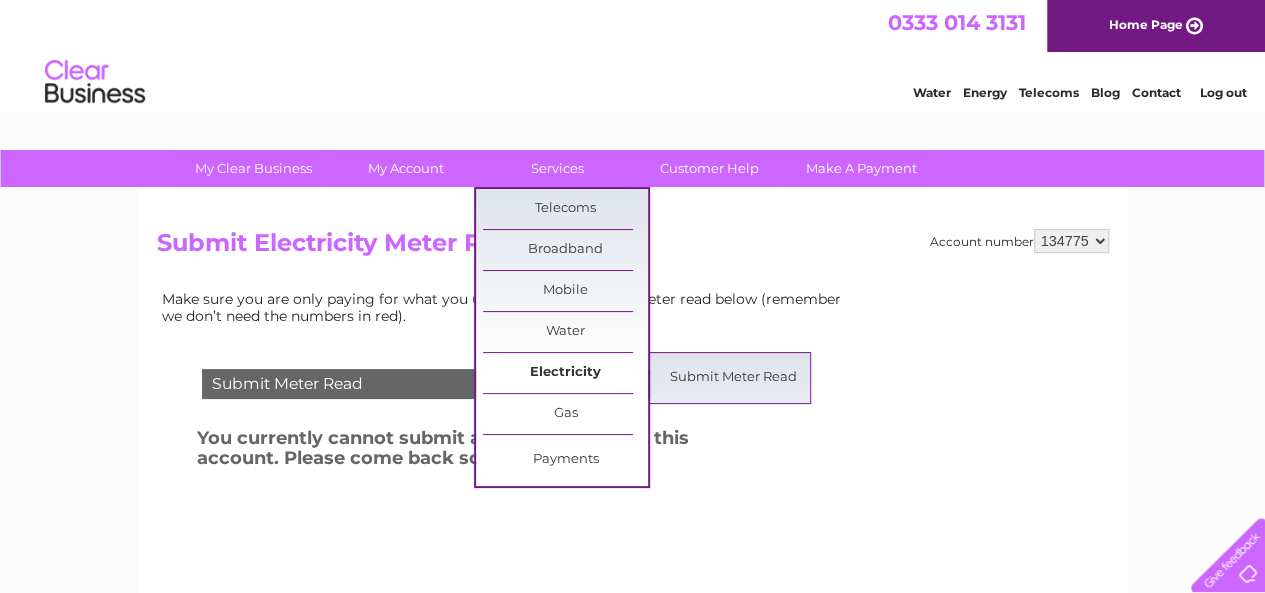 click on "Electricity" at bounding box center [565, 373] 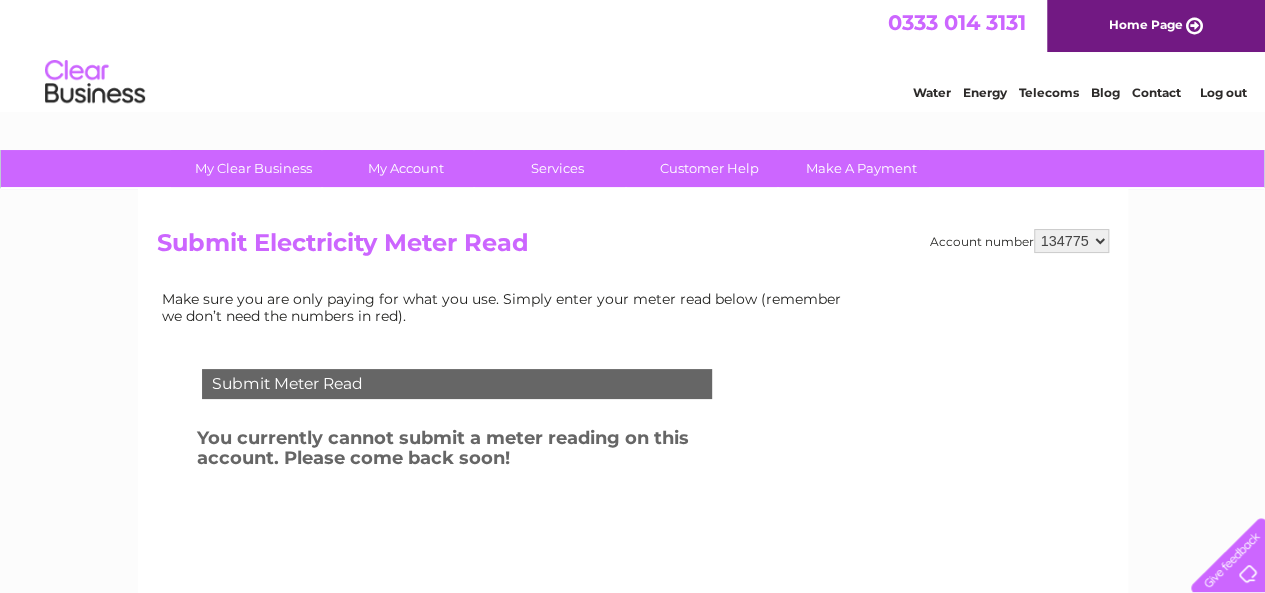 scroll, scrollTop: 0, scrollLeft: 0, axis: both 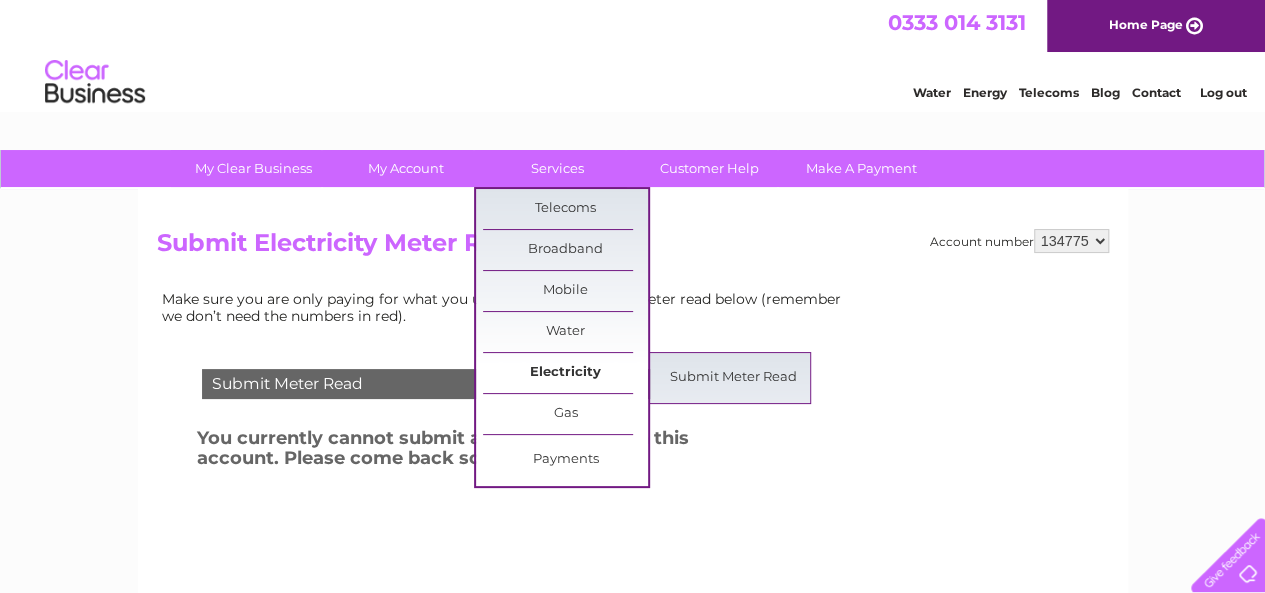 click on "Electricity" at bounding box center [565, 373] 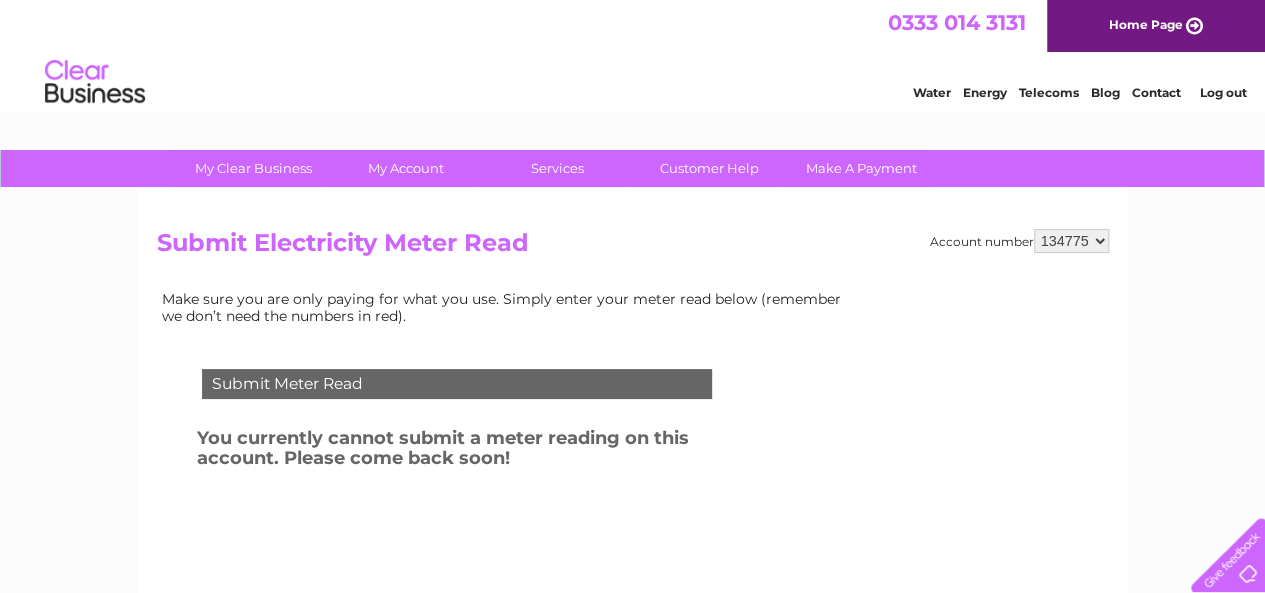 scroll, scrollTop: 0, scrollLeft: 0, axis: both 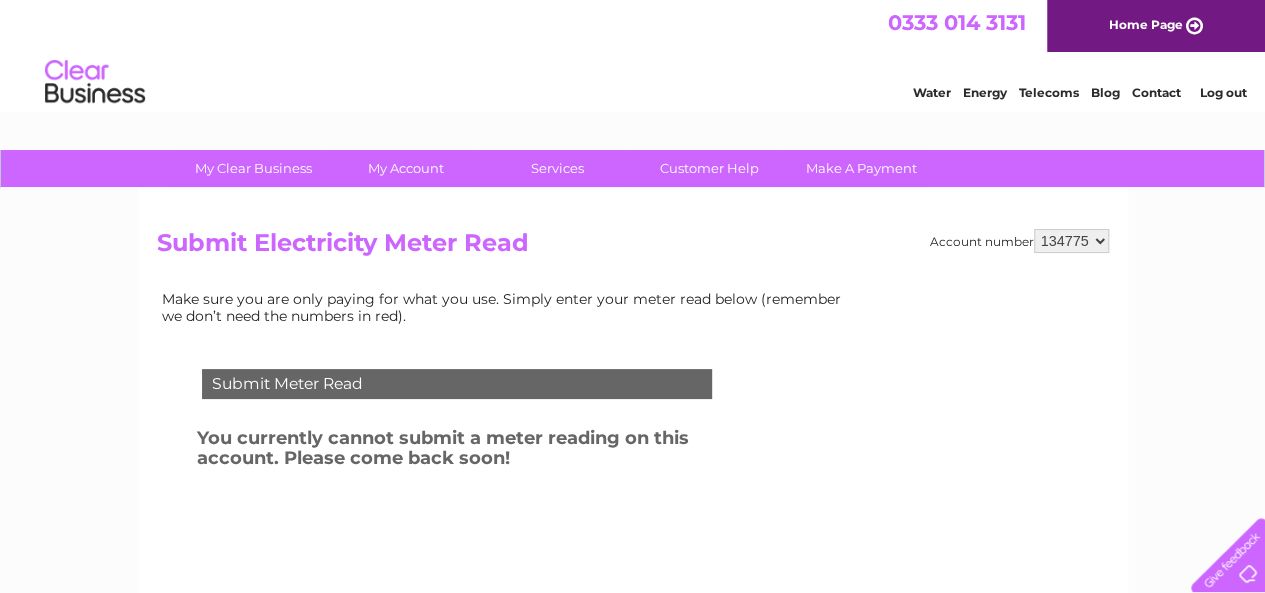 click on "Submit Electricity Meter Read" at bounding box center (633, 248) 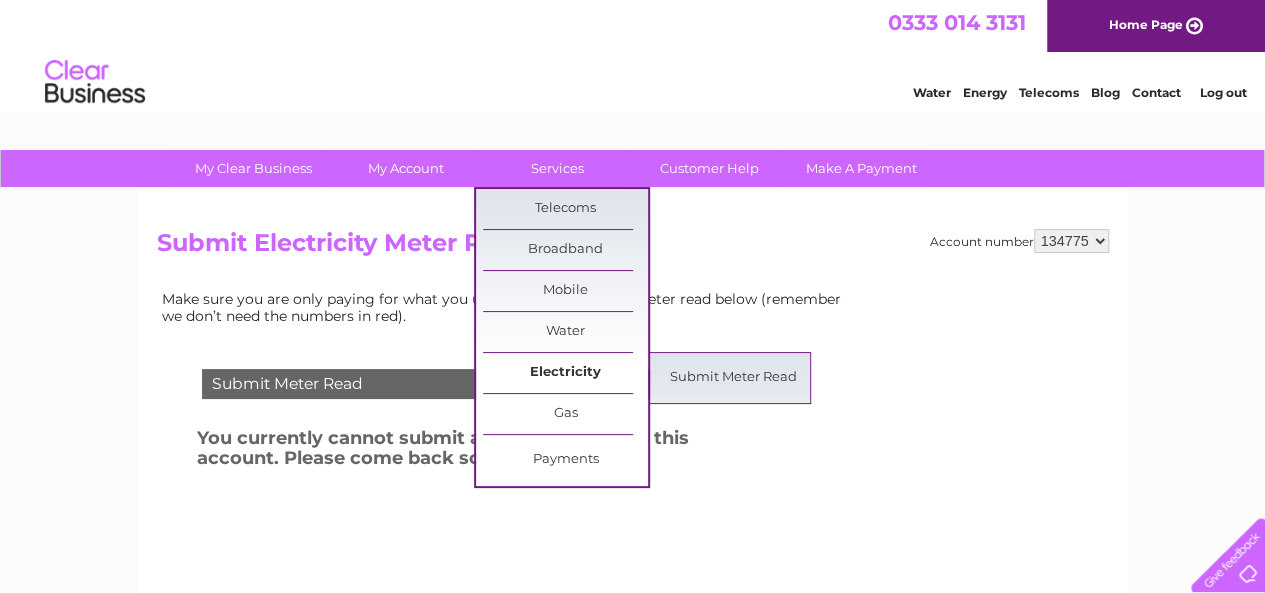 click on "Electricity" at bounding box center (565, 373) 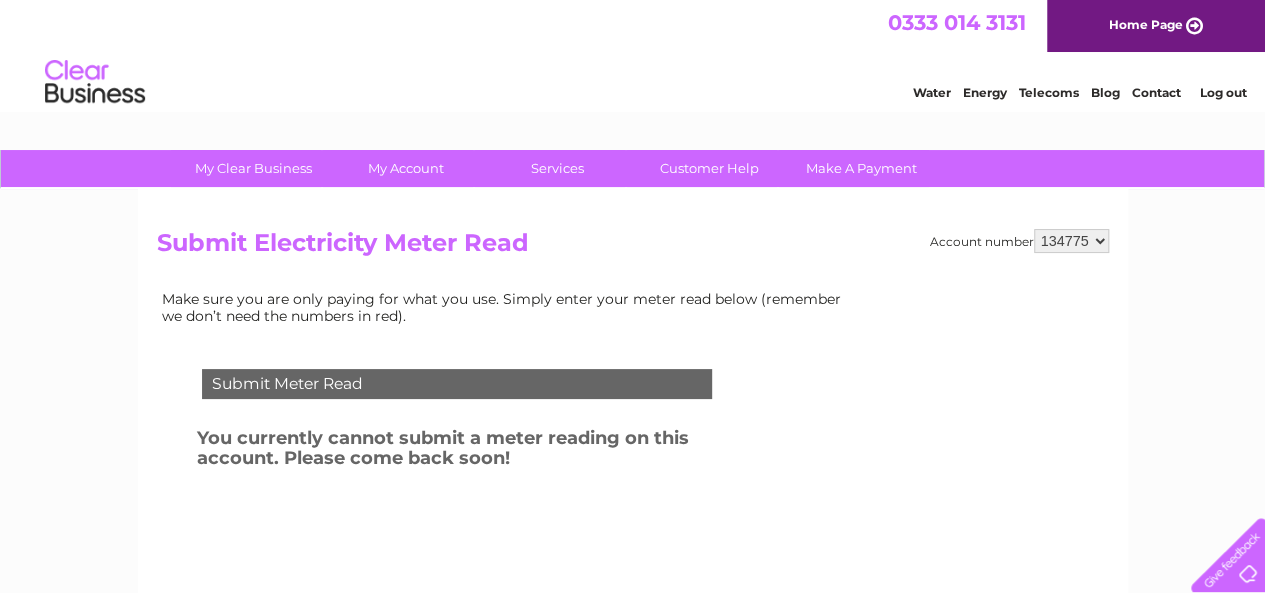 scroll, scrollTop: 0, scrollLeft: 0, axis: both 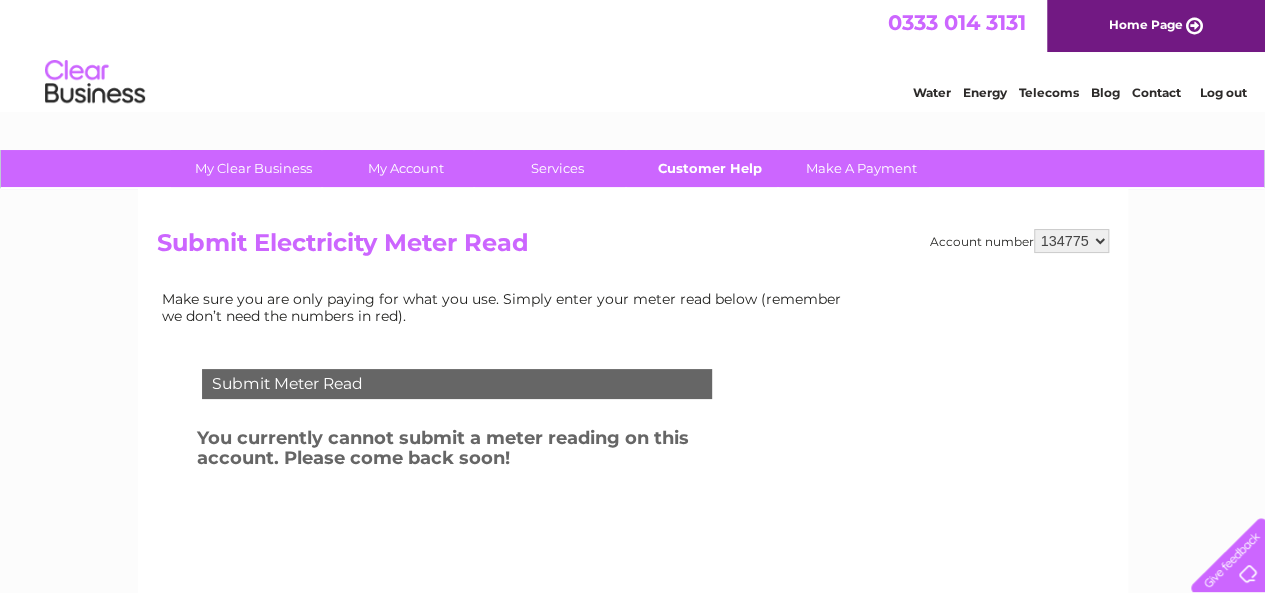 click on "Customer Help" at bounding box center (709, 168) 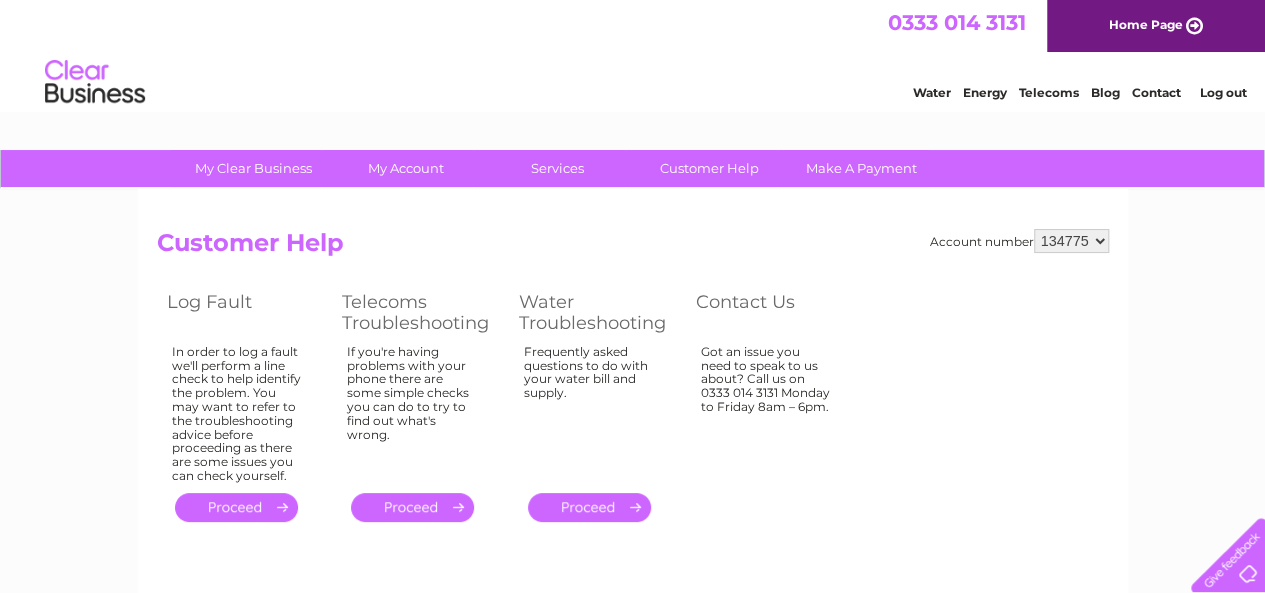 scroll, scrollTop: 0, scrollLeft: 0, axis: both 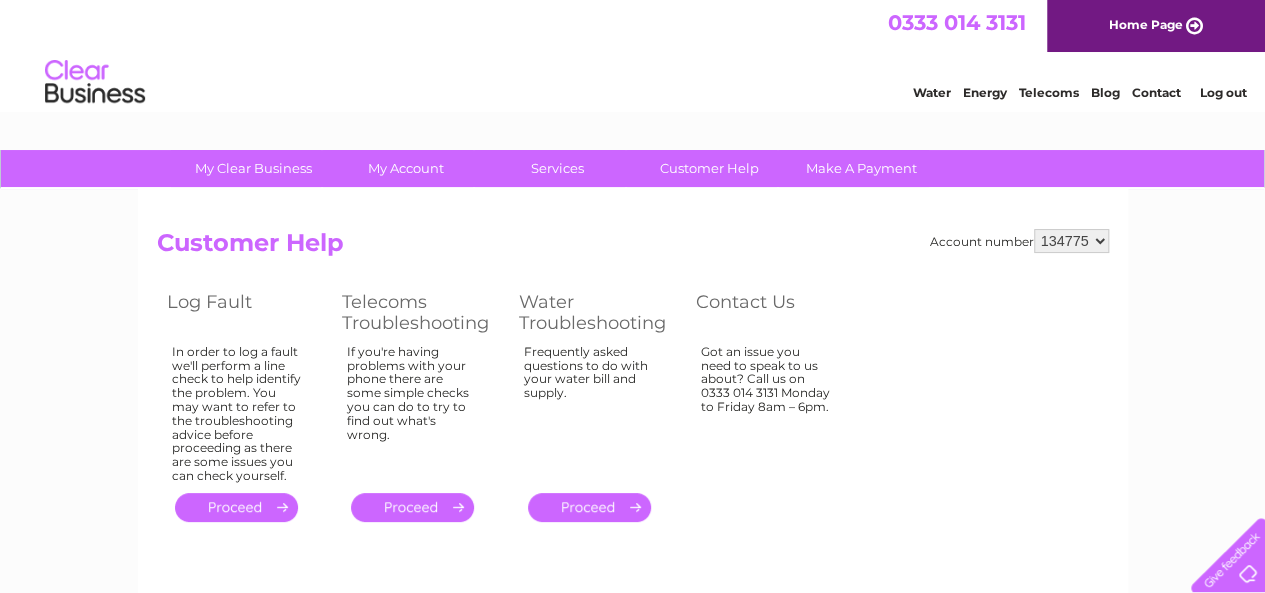 click on "Log out" at bounding box center (1222, 92) 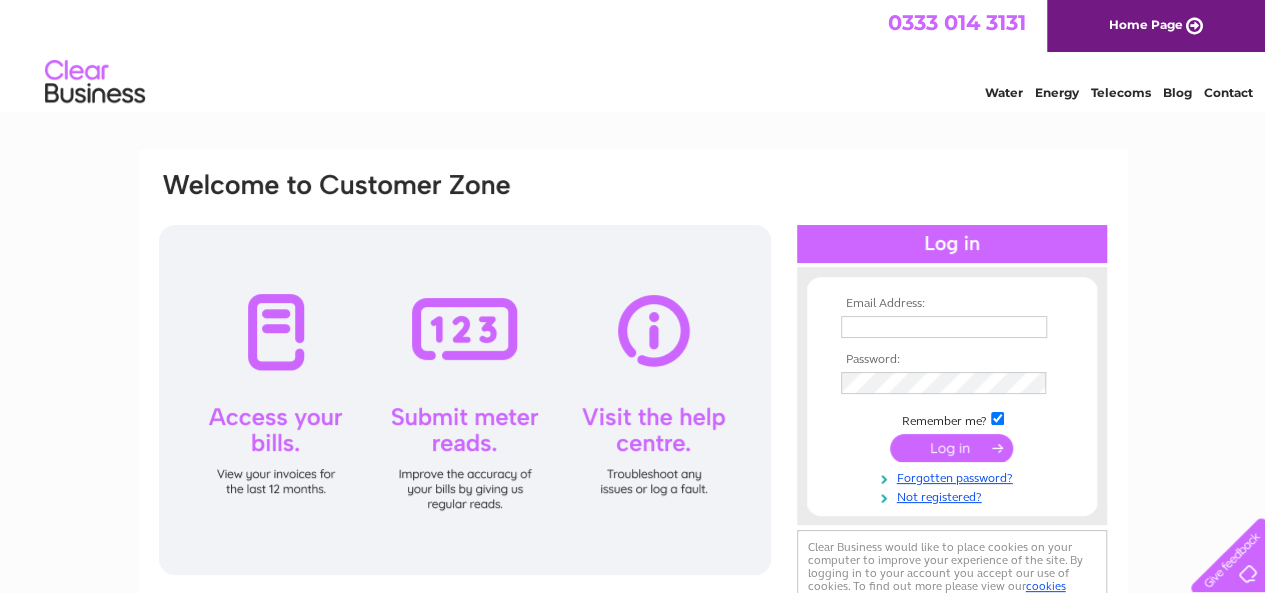 scroll, scrollTop: 0, scrollLeft: 0, axis: both 